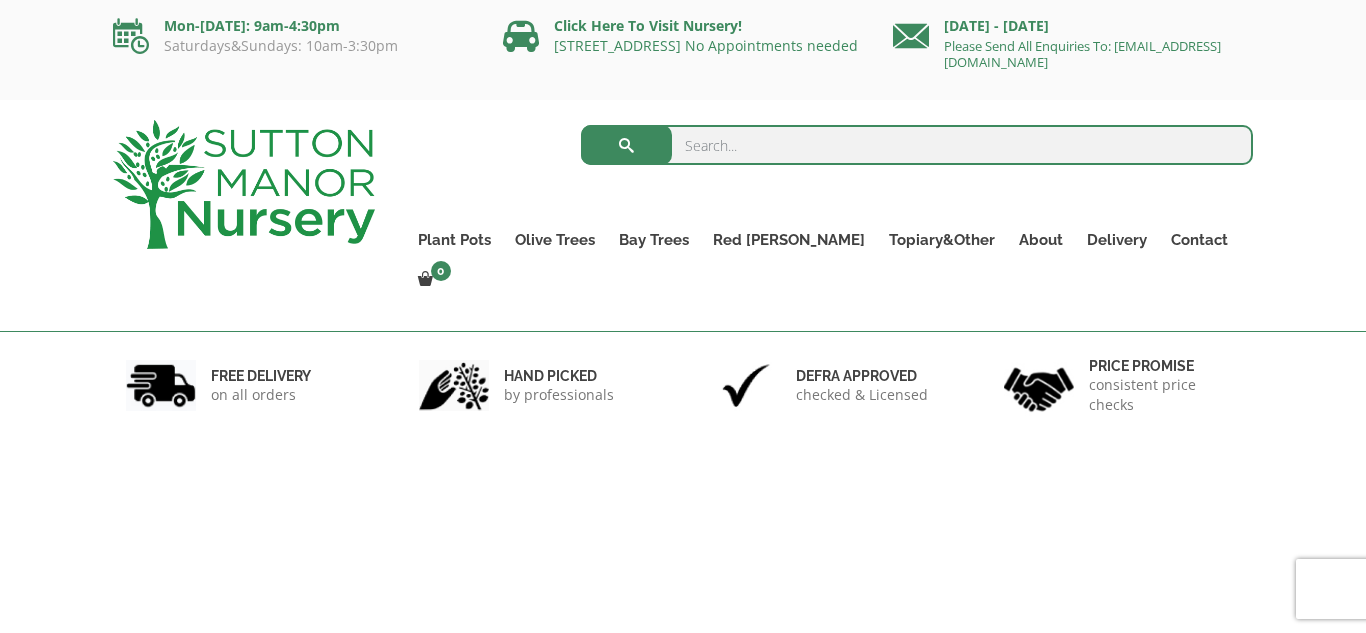 scroll, scrollTop: 0, scrollLeft: 0, axis: both 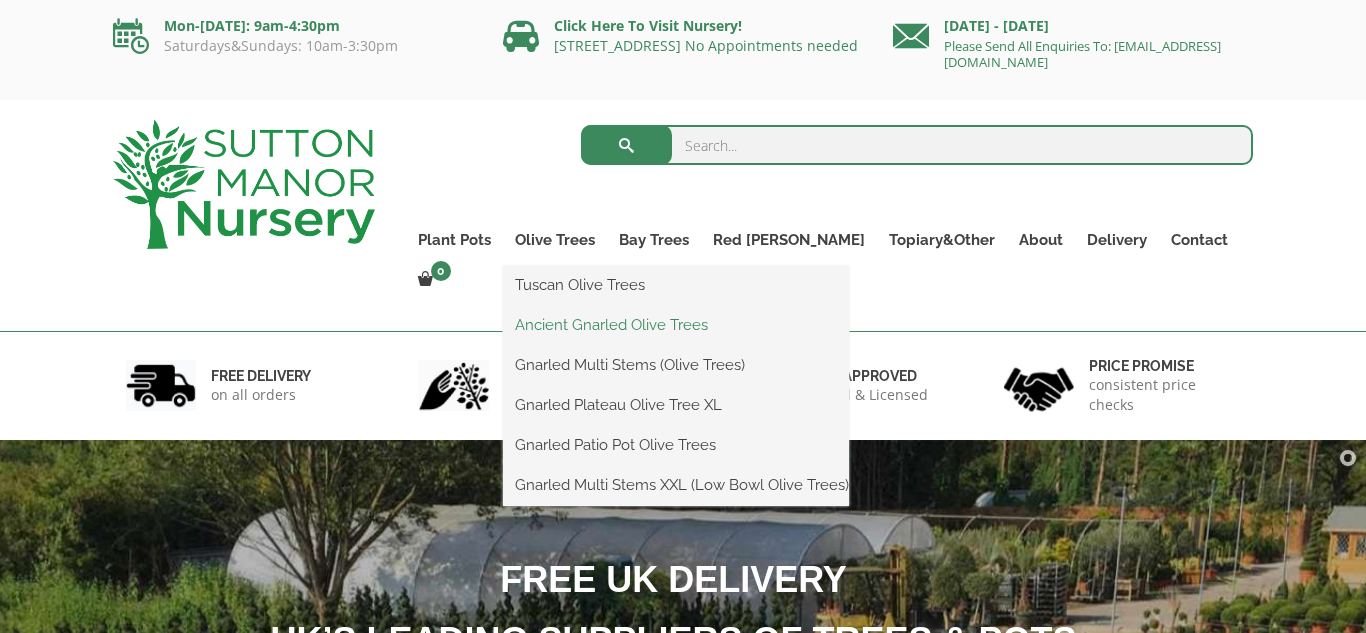 click on "Ancient Gnarled Olive Trees" at bounding box center (676, 325) 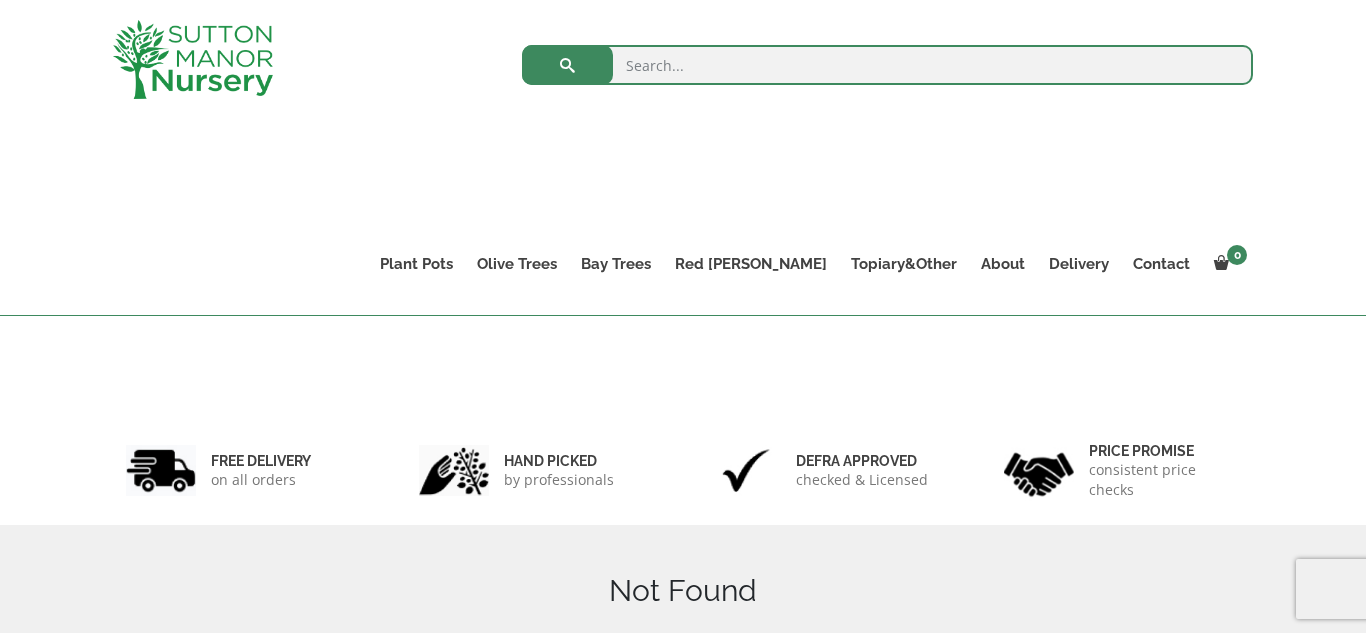 scroll, scrollTop: 304, scrollLeft: 0, axis: vertical 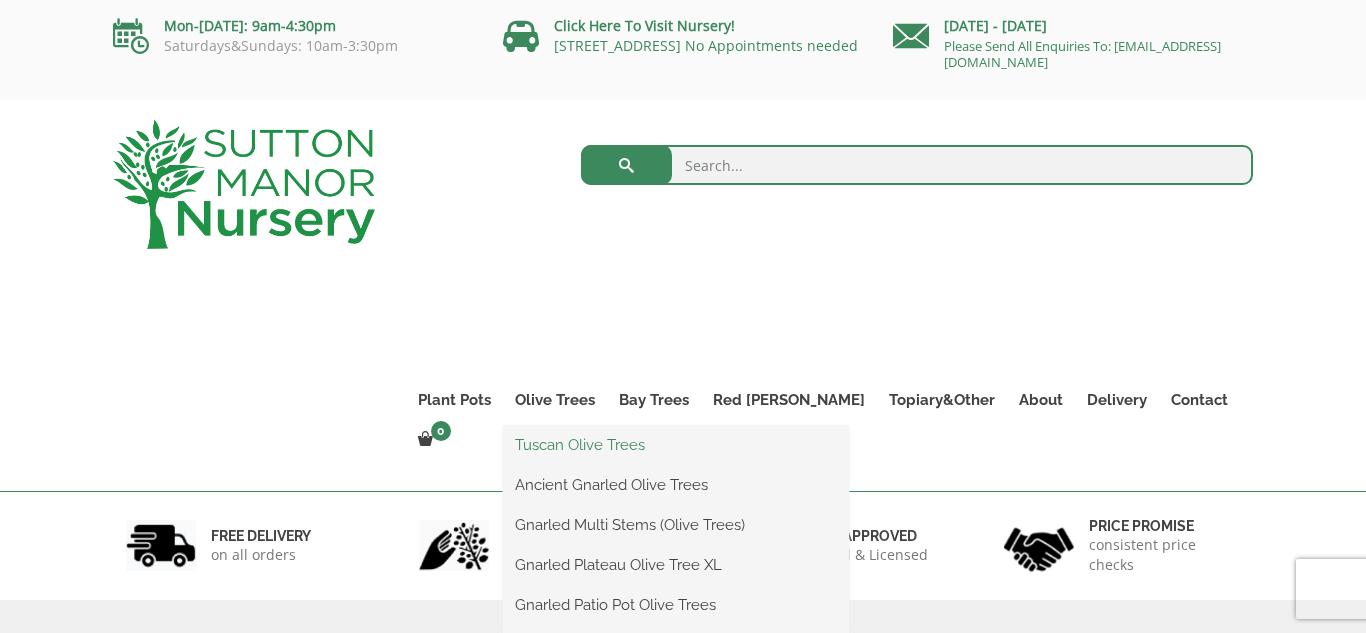 click on "Tuscan Olive Trees" at bounding box center [676, 445] 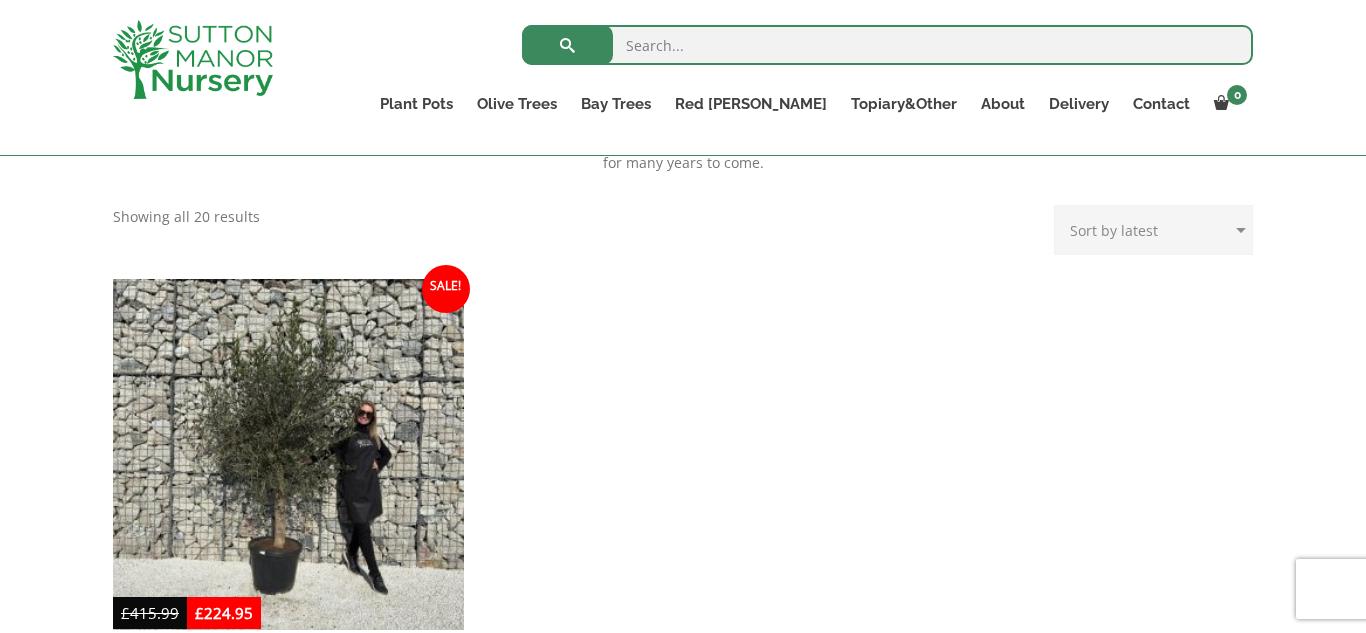 scroll, scrollTop: 645, scrollLeft: 0, axis: vertical 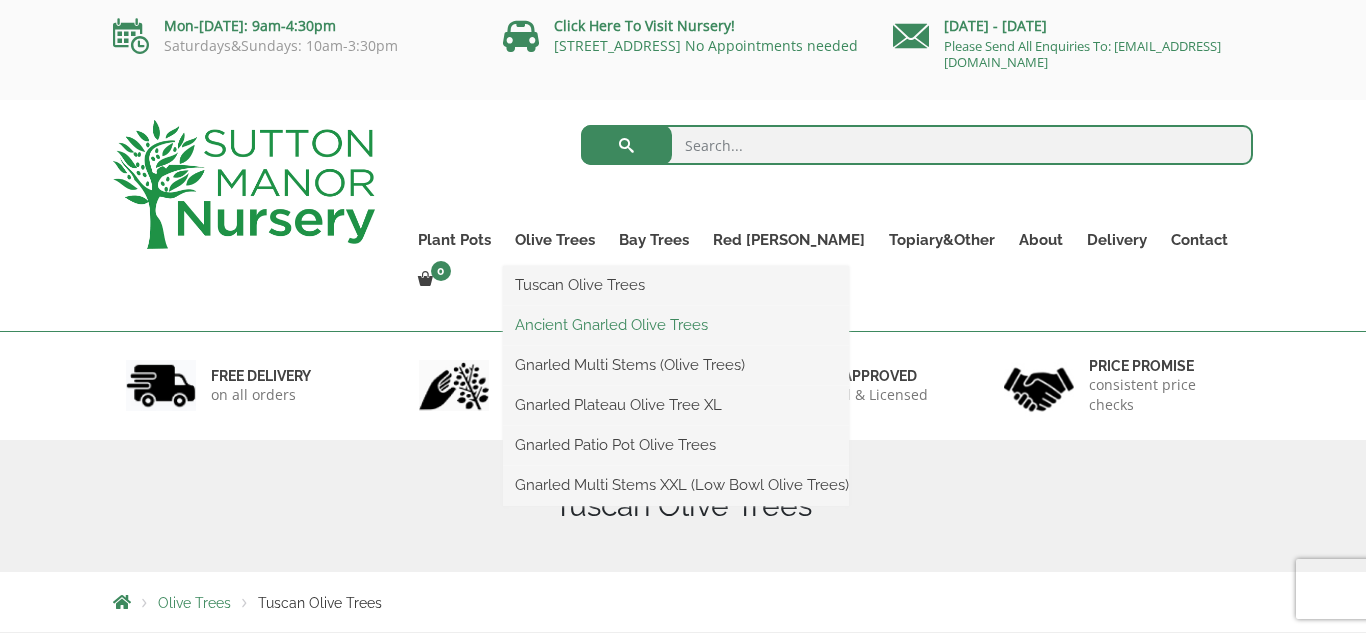 click on "Ancient Gnarled Olive Trees" at bounding box center [676, 325] 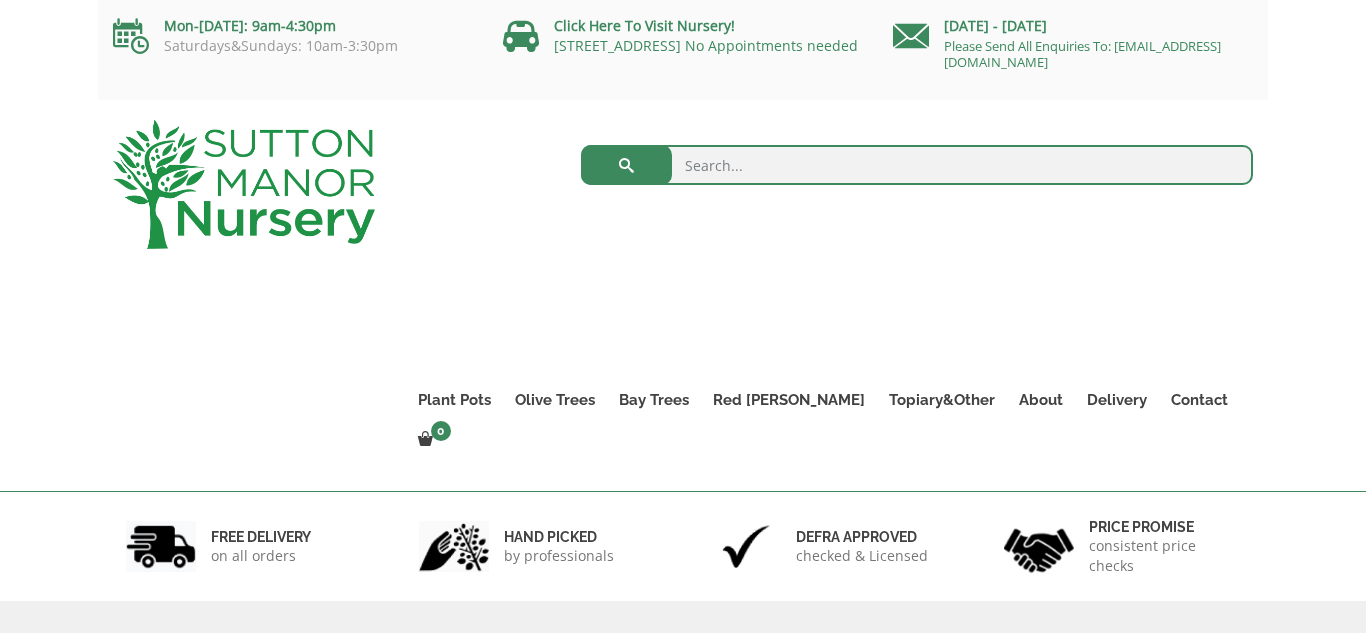 scroll, scrollTop: 0, scrollLeft: 0, axis: both 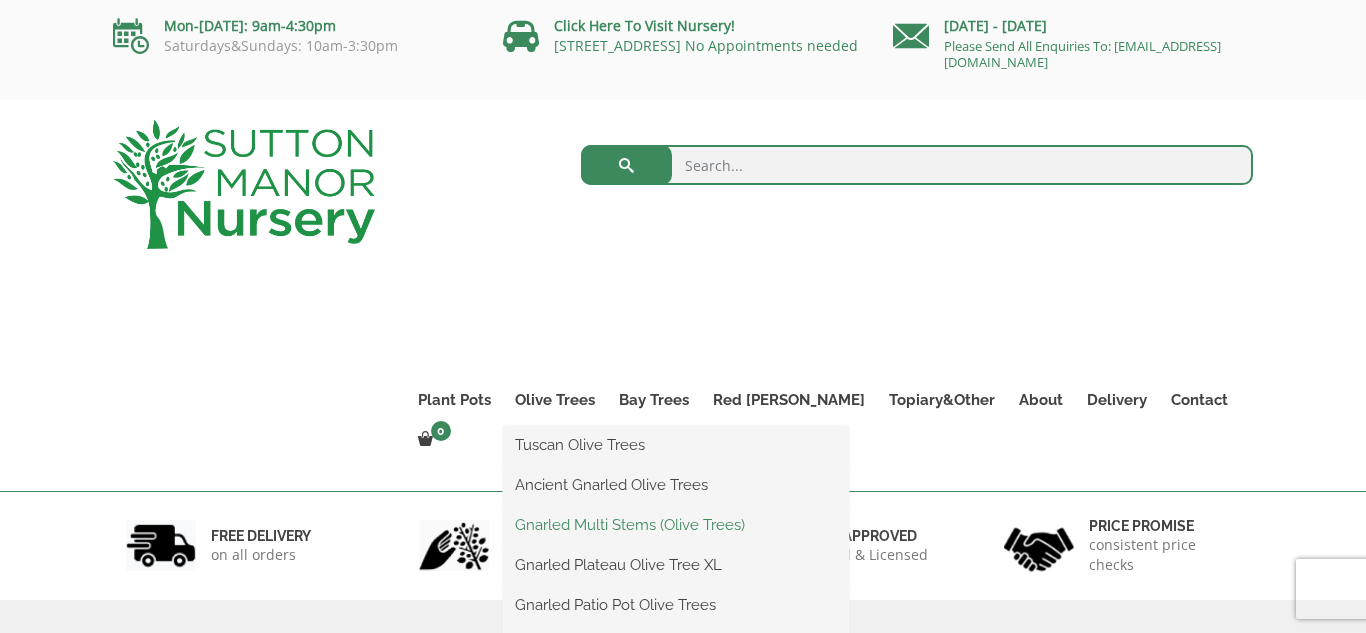 click on "Gnarled Multi Stems (Olive Trees)" at bounding box center (676, 525) 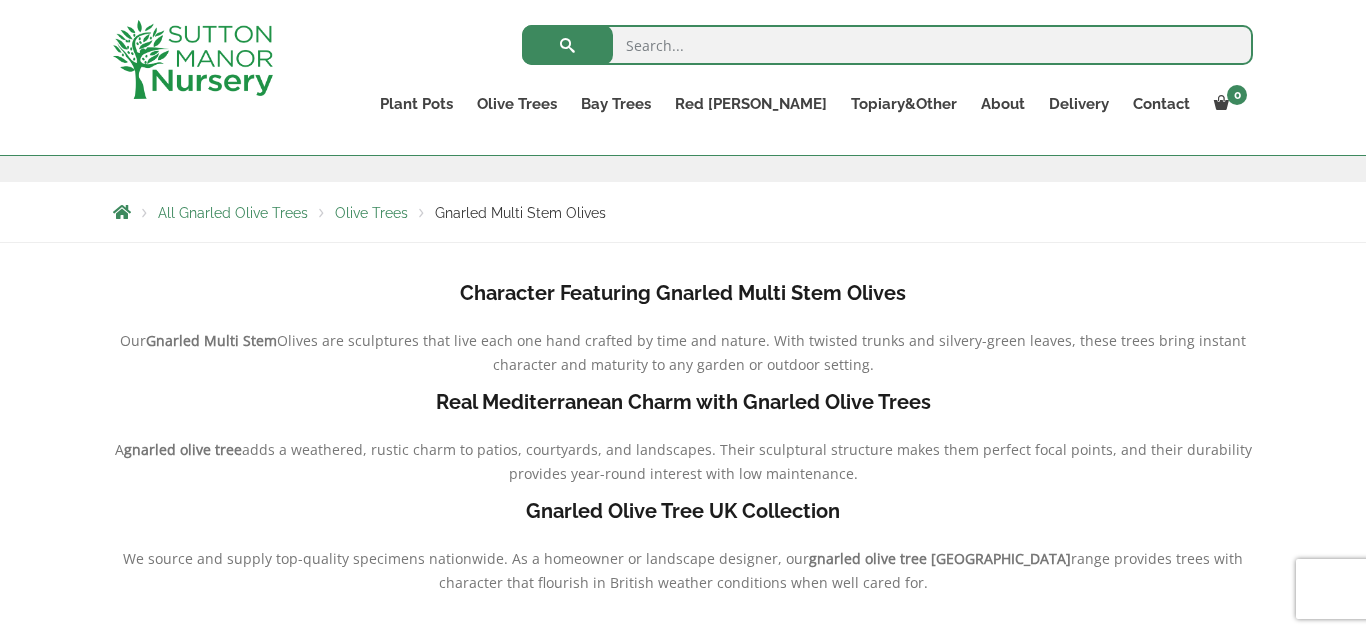 scroll, scrollTop: 315, scrollLeft: 0, axis: vertical 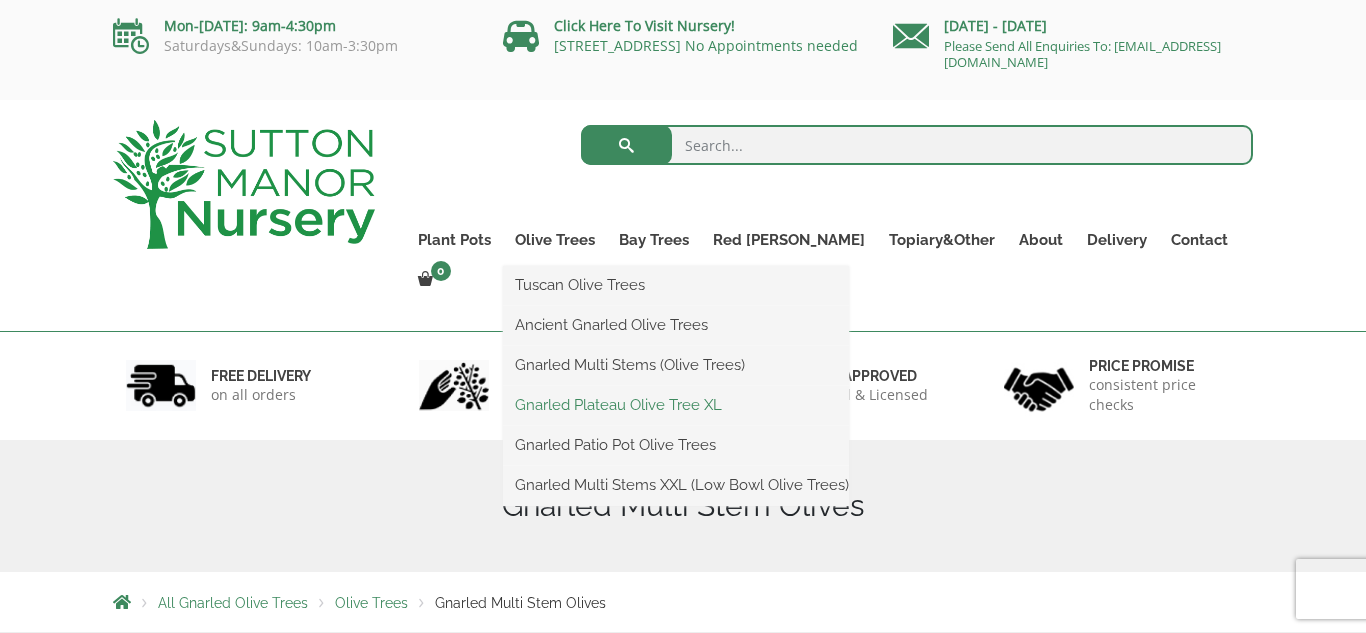 click on "Gnarled Plateau Olive Tree XL" at bounding box center [676, 405] 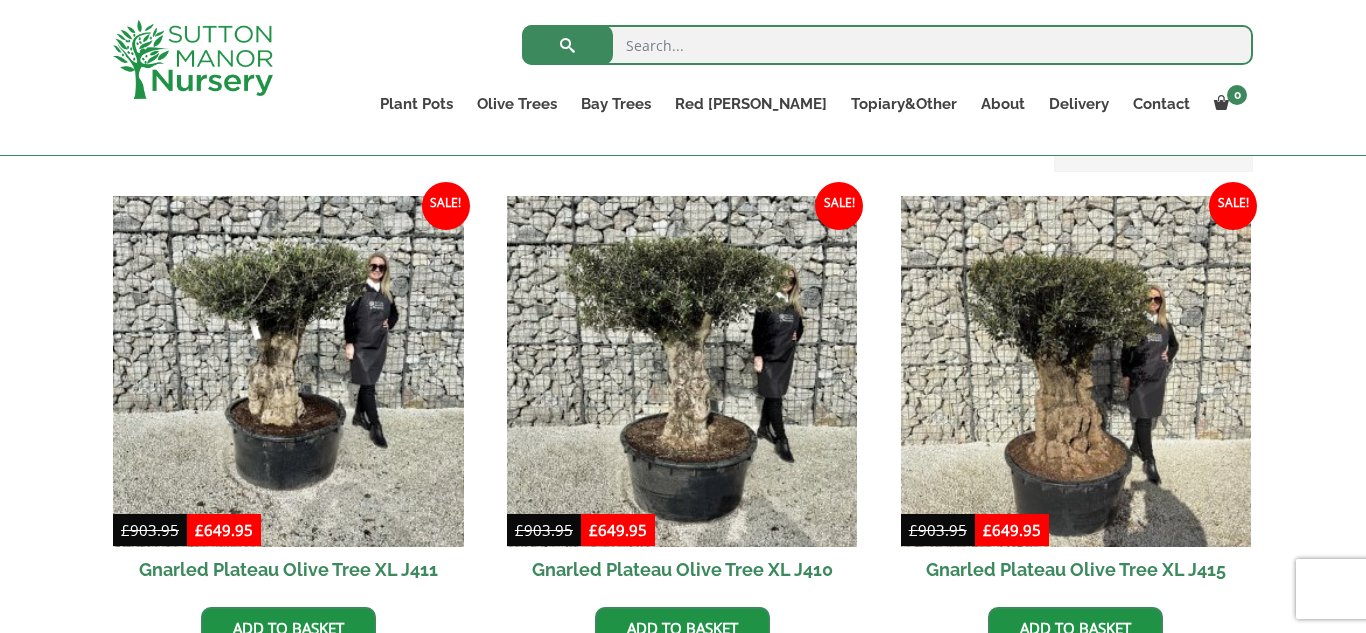 scroll, scrollTop: 1183, scrollLeft: 0, axis: vertical 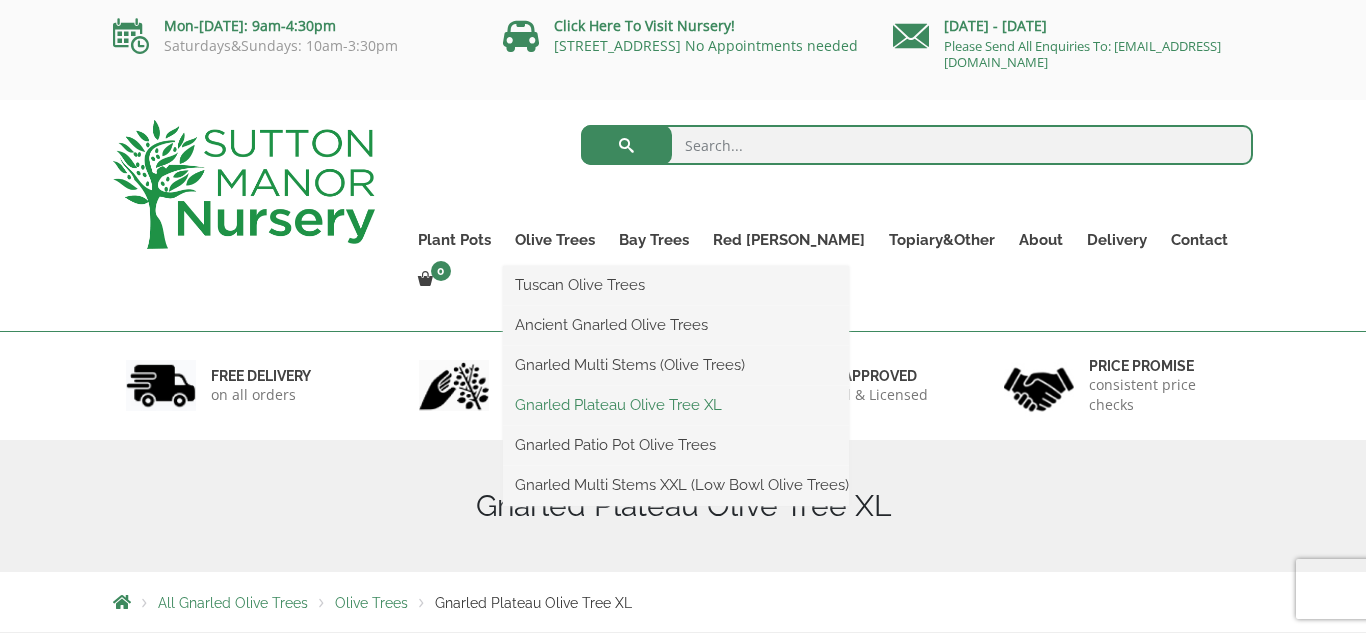 click on "Gnarled Plateau Olive Tree XL" at bounding box center (676, 405) 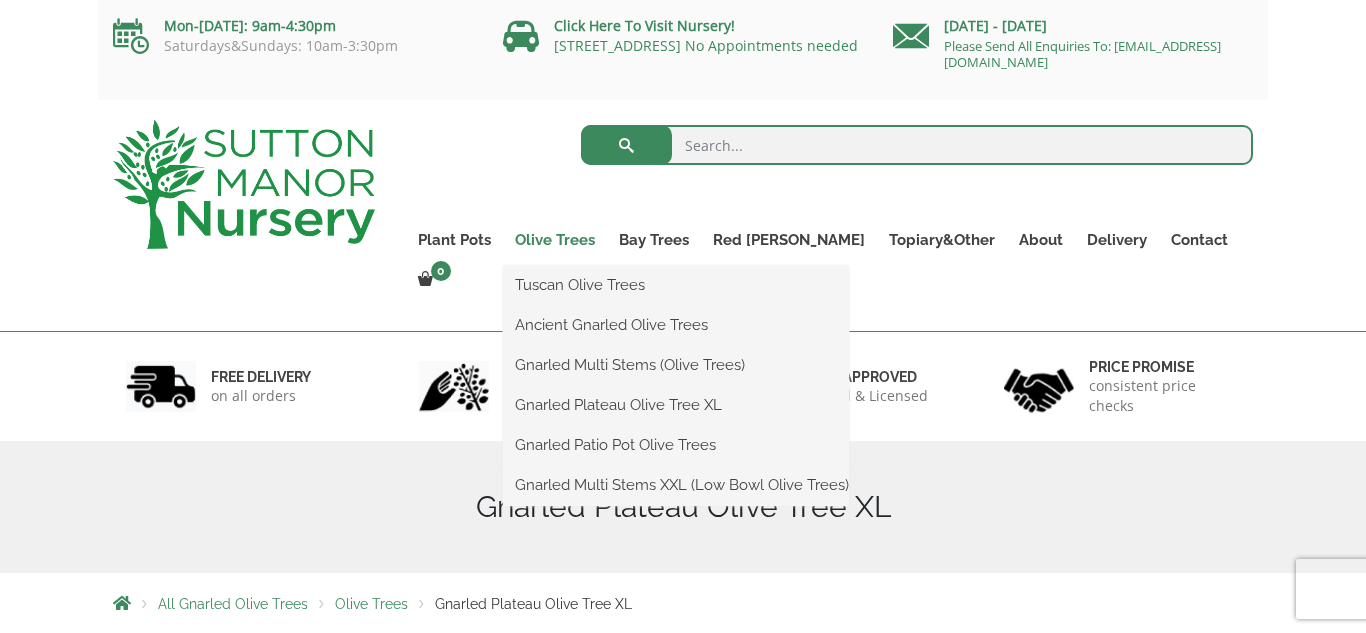 scroll, scrollTop: 0, scrollLeft: 0, axis: both 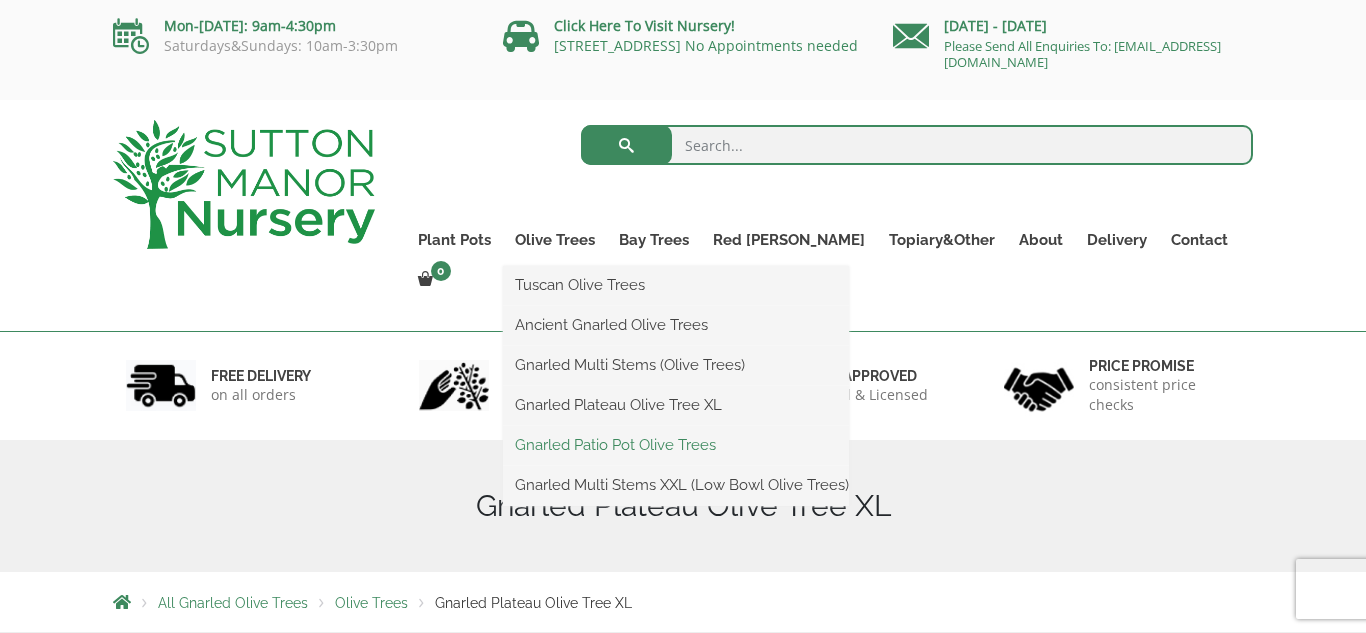 click on "Gnarled Patio Pot Olive Trees" at bounding box center [676, 445] 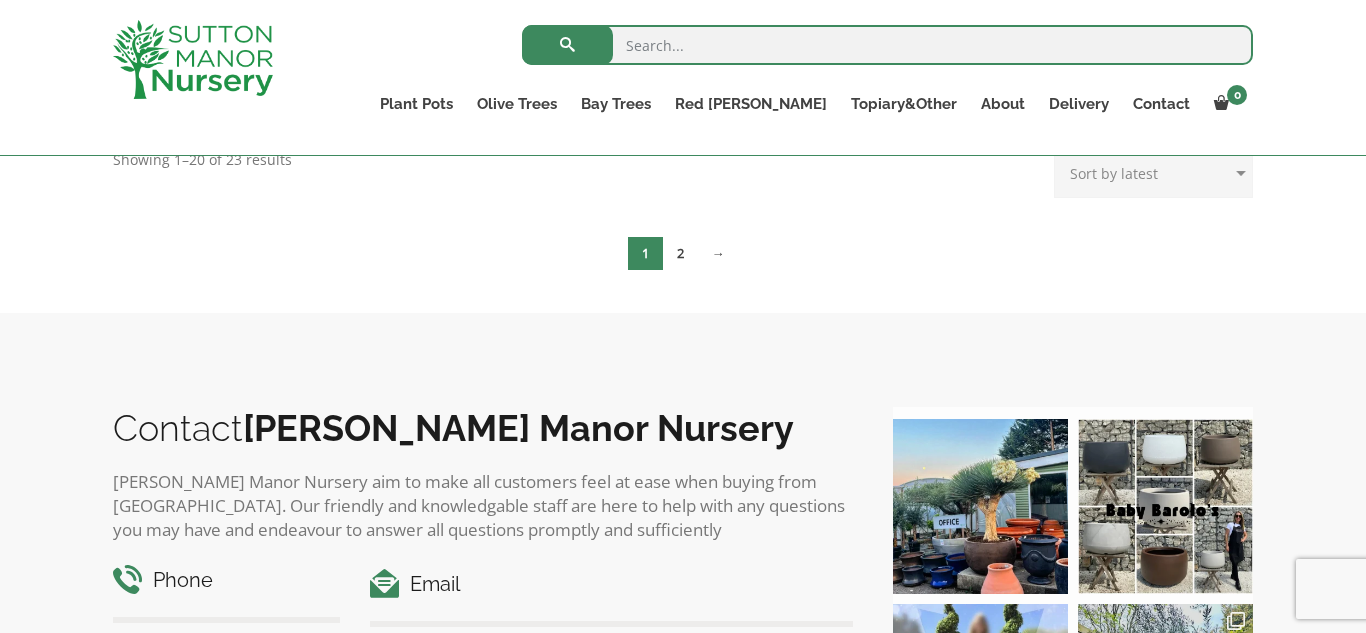 scroll, scrollTop: 0, scrollLeft: 0, axis: both 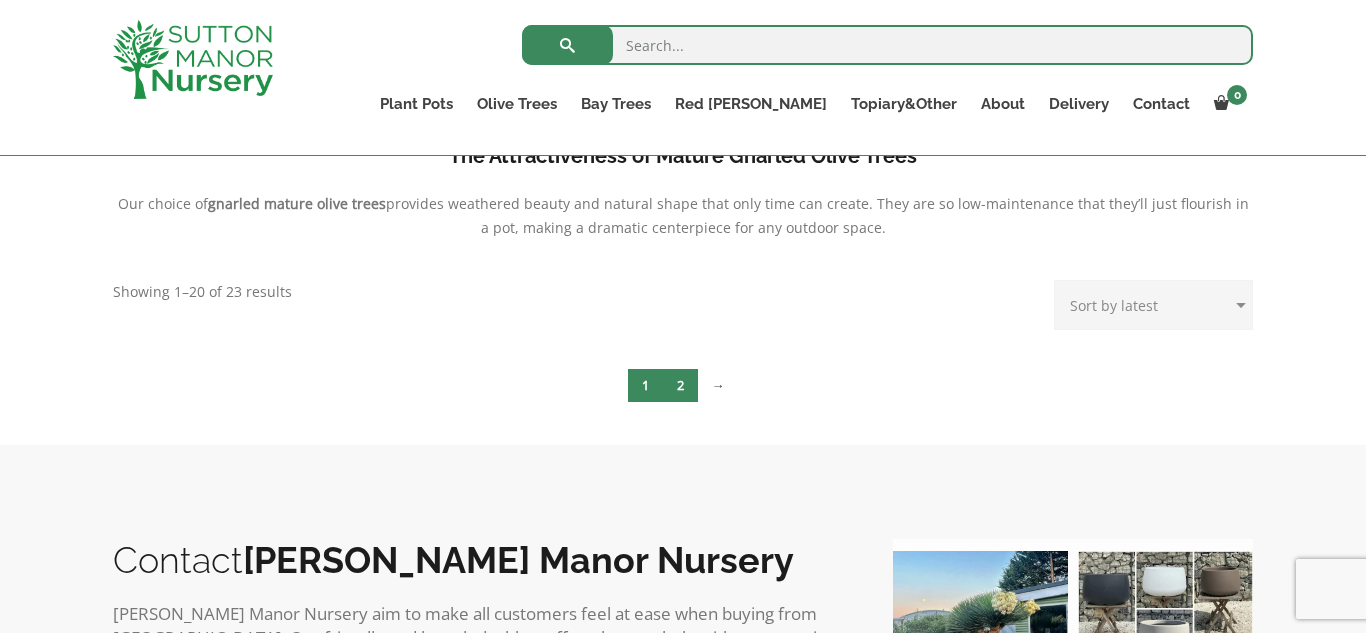 click on "2" at bounding box center [680, 385] 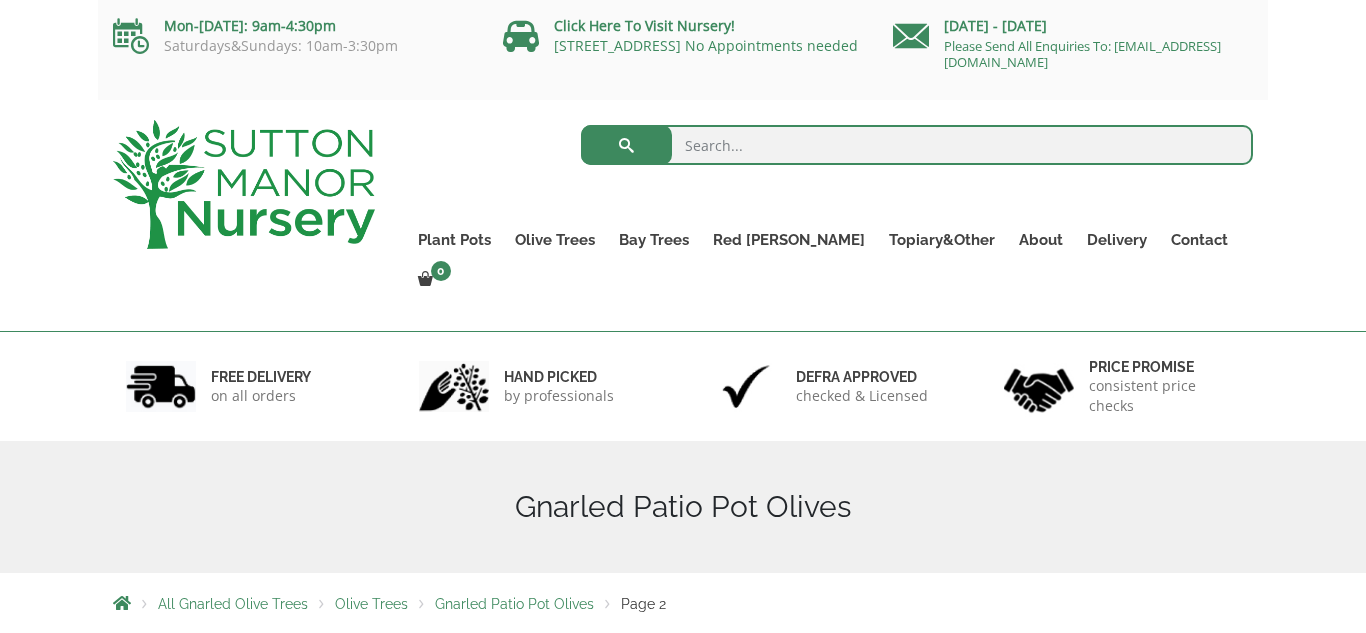 scroll, scrollTop: 0, scrollLeft: 0, axis: both 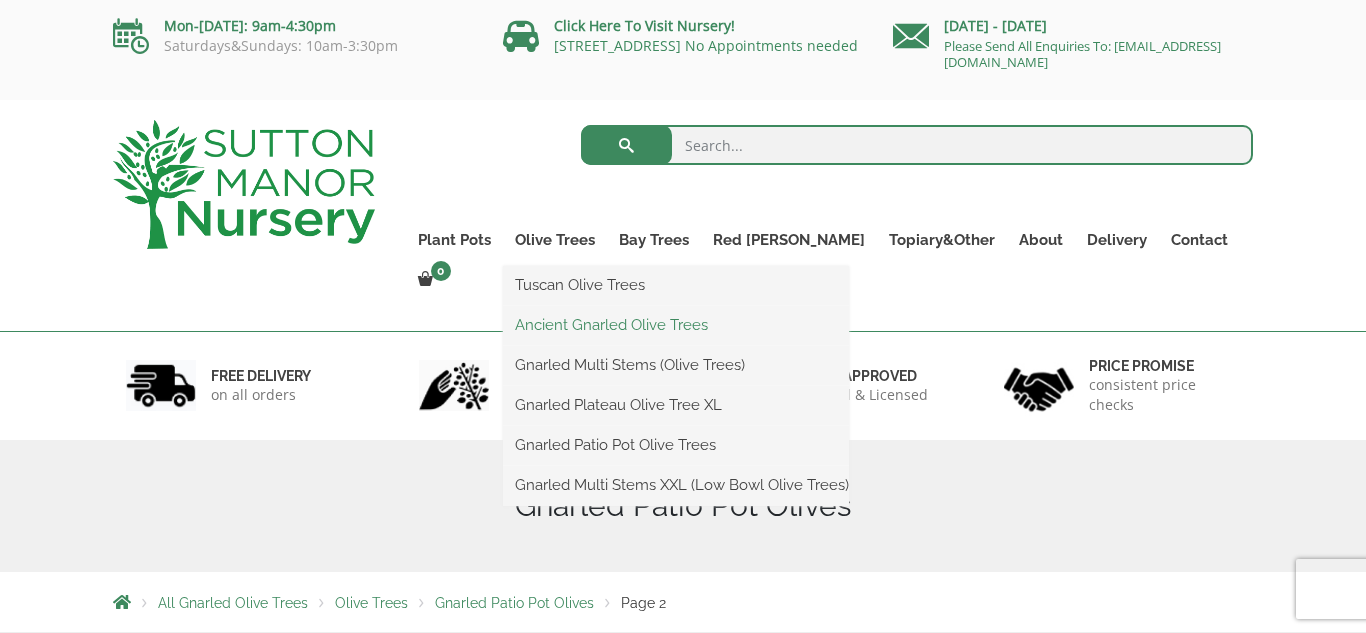 click on "Ancient Gnarled Olive Trees" at bounding box center [676, 325] 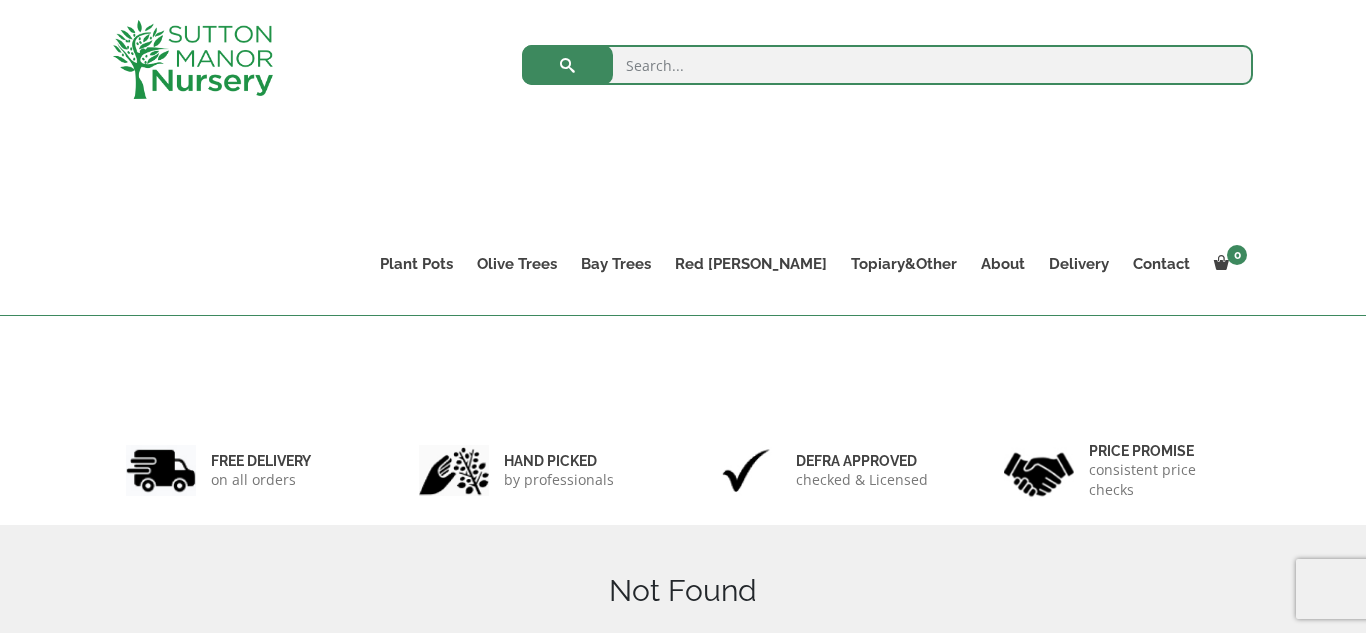 scroll, scrollTop: 358, scrollLeft: 0, axis: vertical 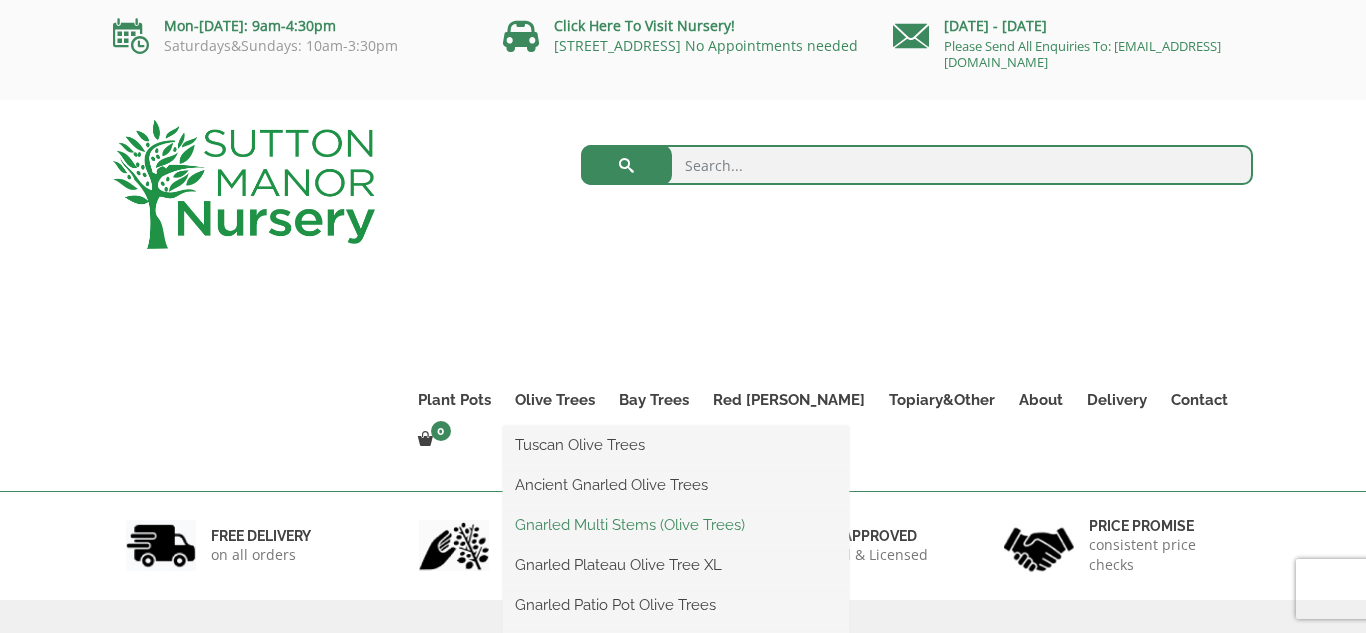 click on "Gnarled Multi Stems (Olive Trees)" at bounding box center [676, 525] 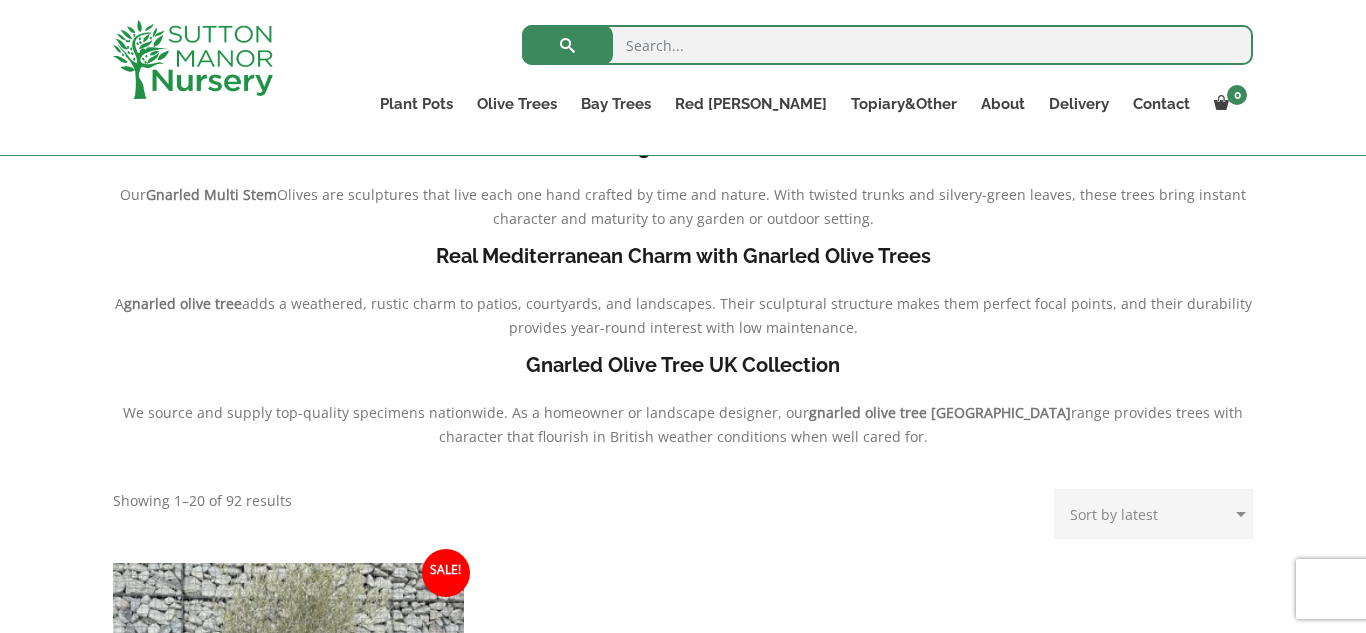 scroll, scrollTop: 880, scrollLeft: 0, axis: vertical 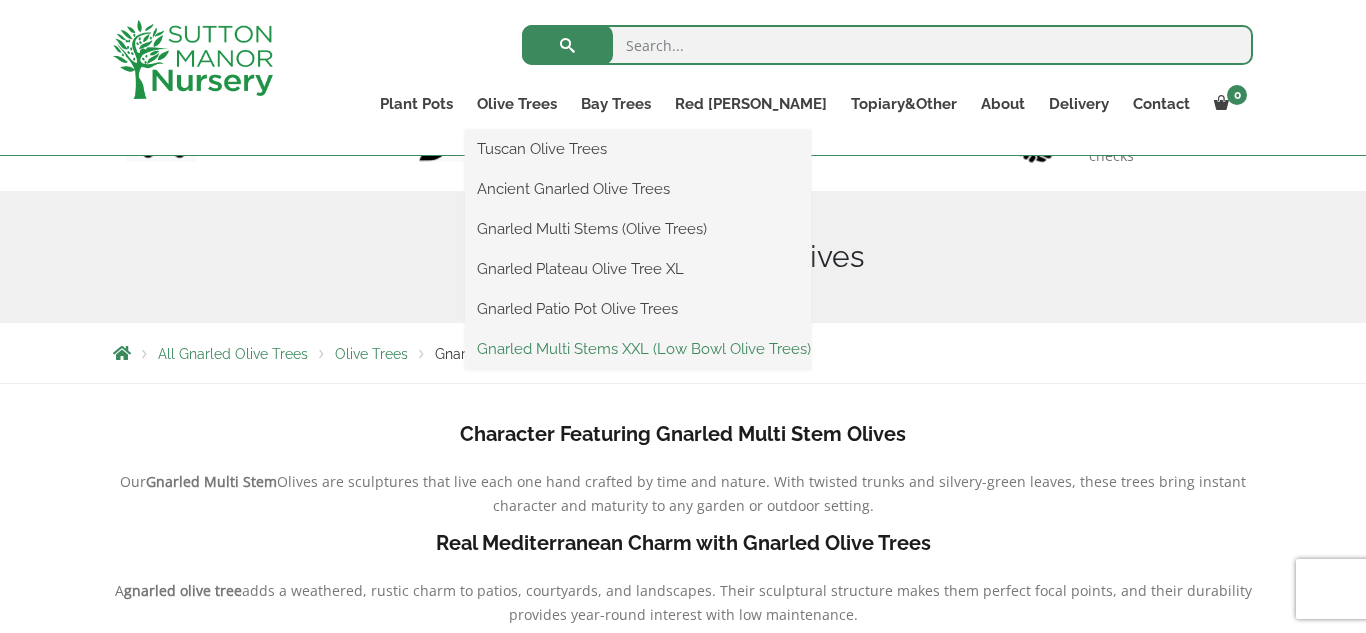 click on "Gnarled Multi Stems XXL (Low Bowl Olive Trees)" at bounding box center (638, 349) 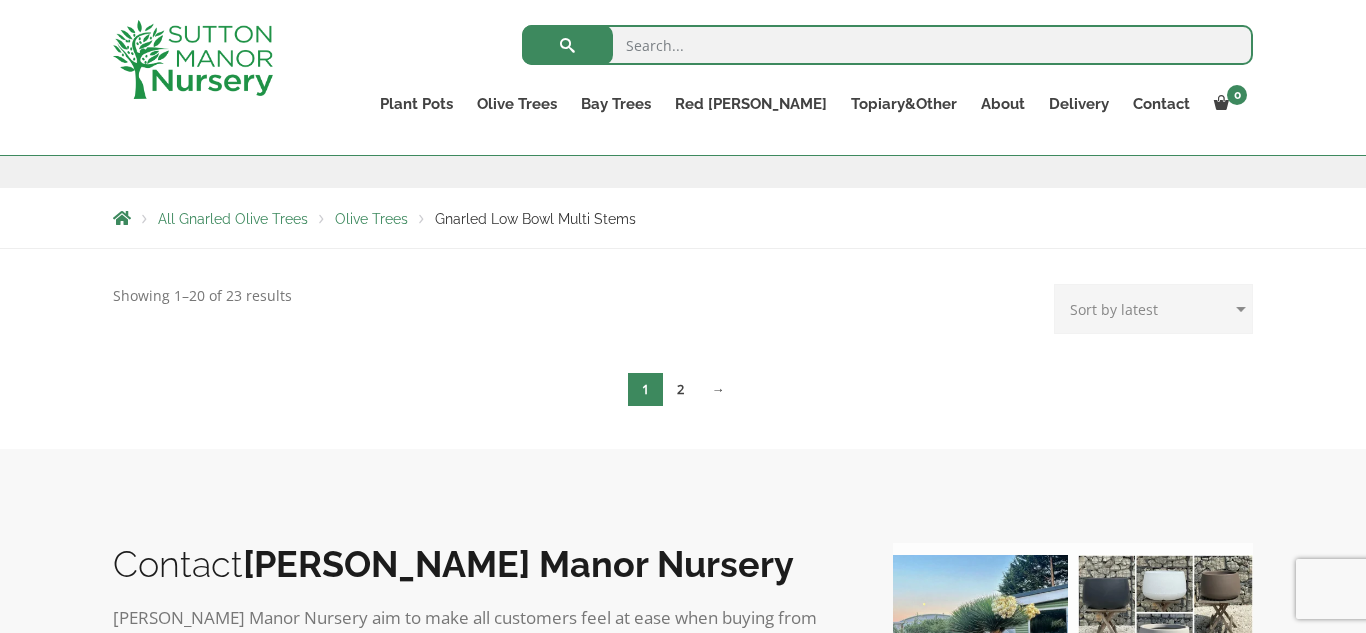 scroll, scrollTop: 462, scrollLeft: 0, axis: vertical 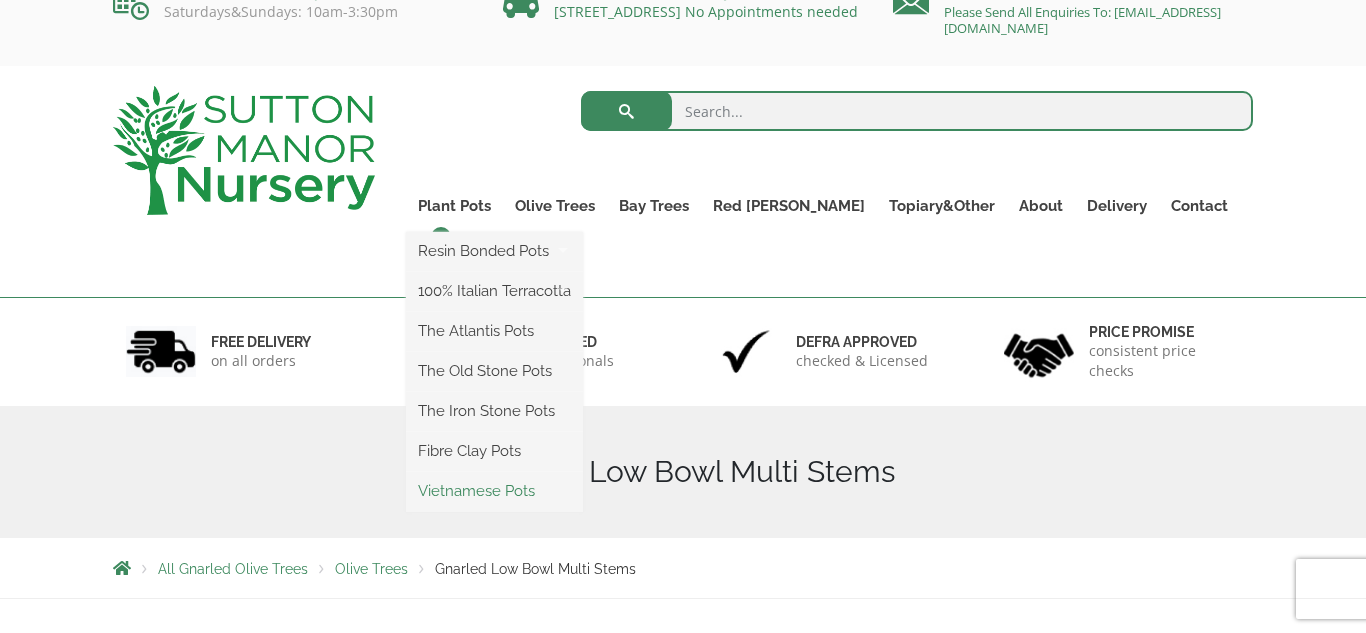 click on "Vietnamese Pots" at bounding box center [494, 491] 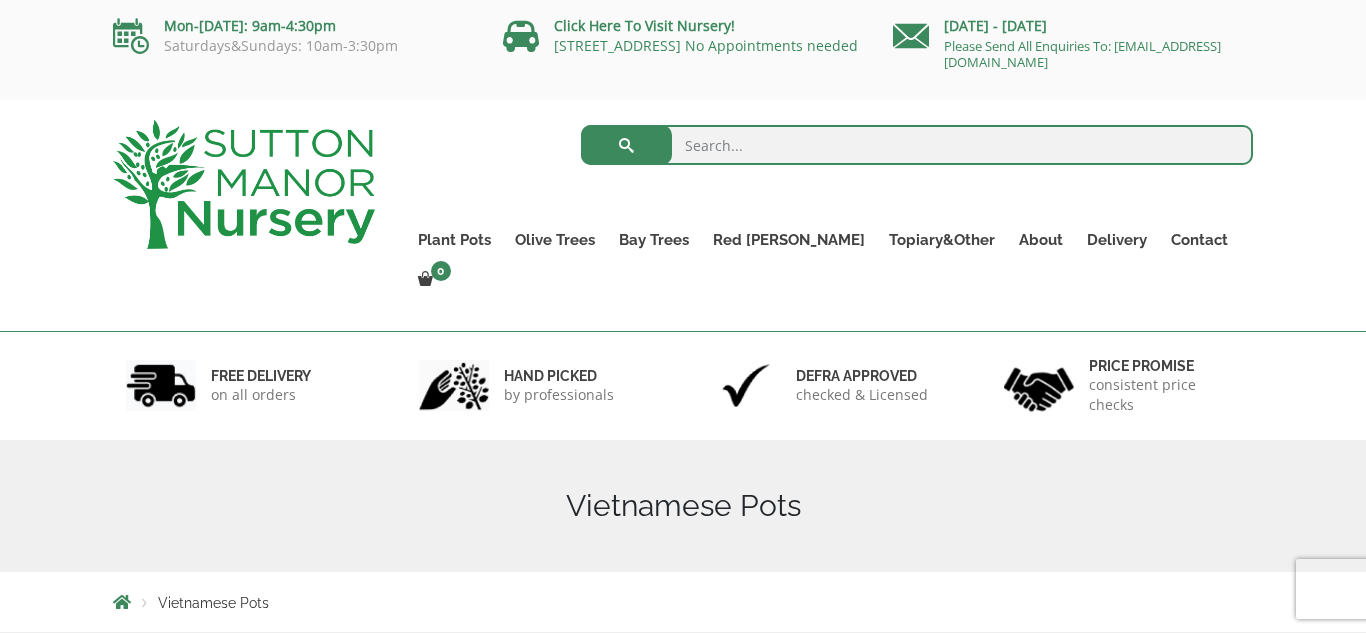 scroll, scrollTop: 0, scrollLeft: 0, axis: both 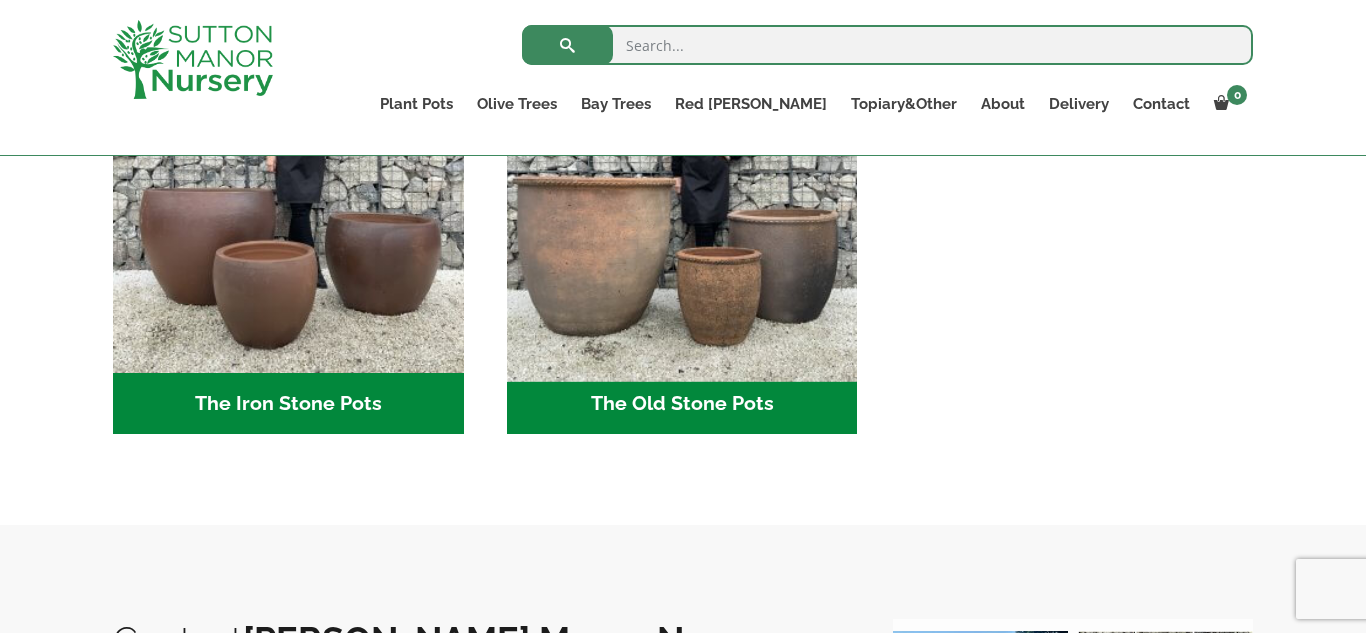 click at bounding box center [682, 198] 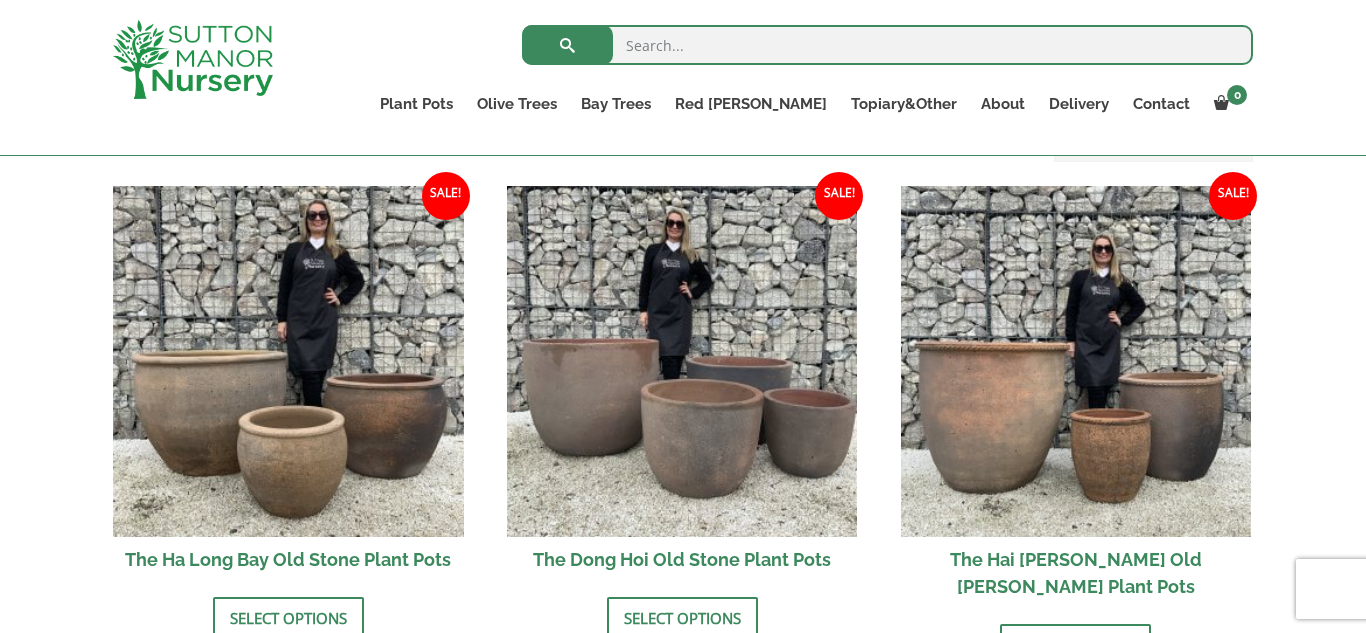 scroll, scrollTop: 674, scrollLeft: 0, axis: vertical 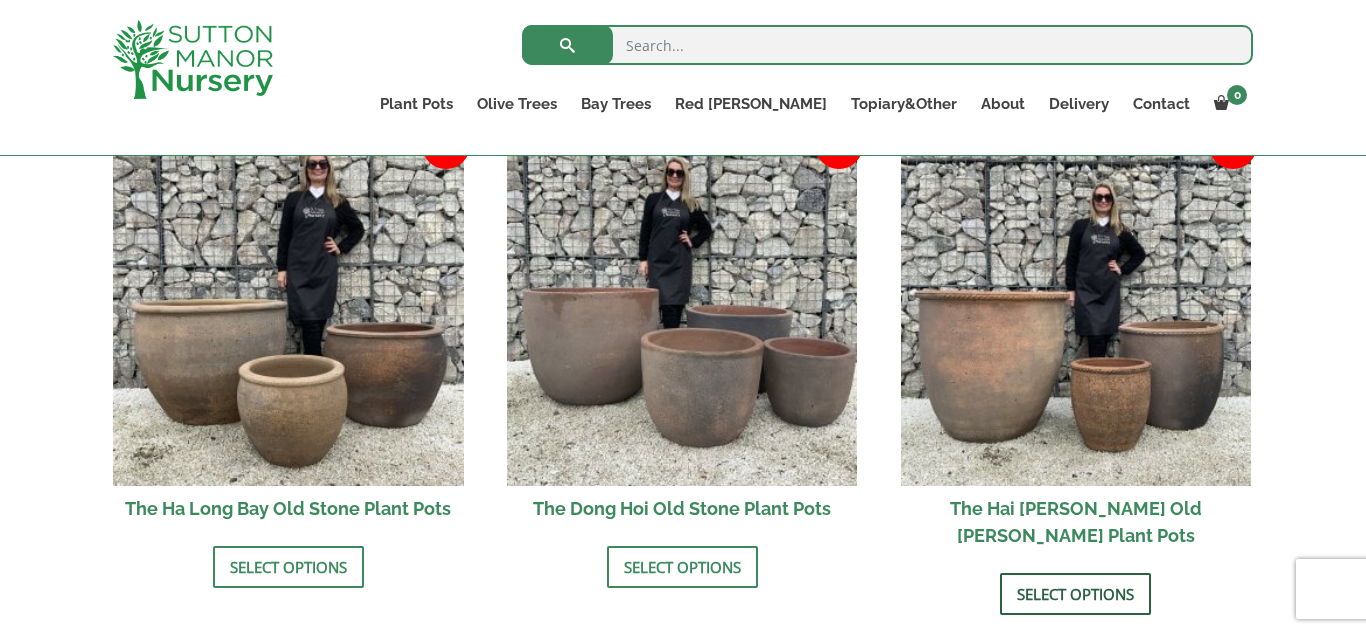 click on "Select options" at bounding box center [1075, 594] 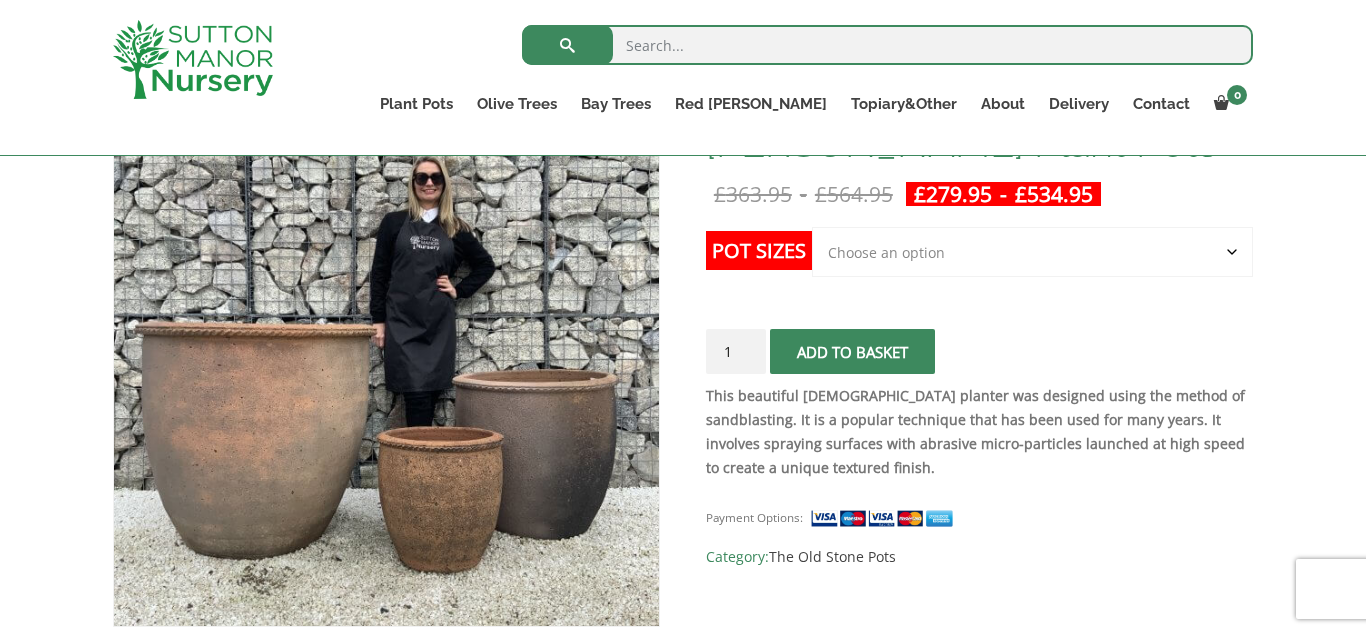 scroll, scrollTop: 382, scrollLeft: 0, axis: vertical 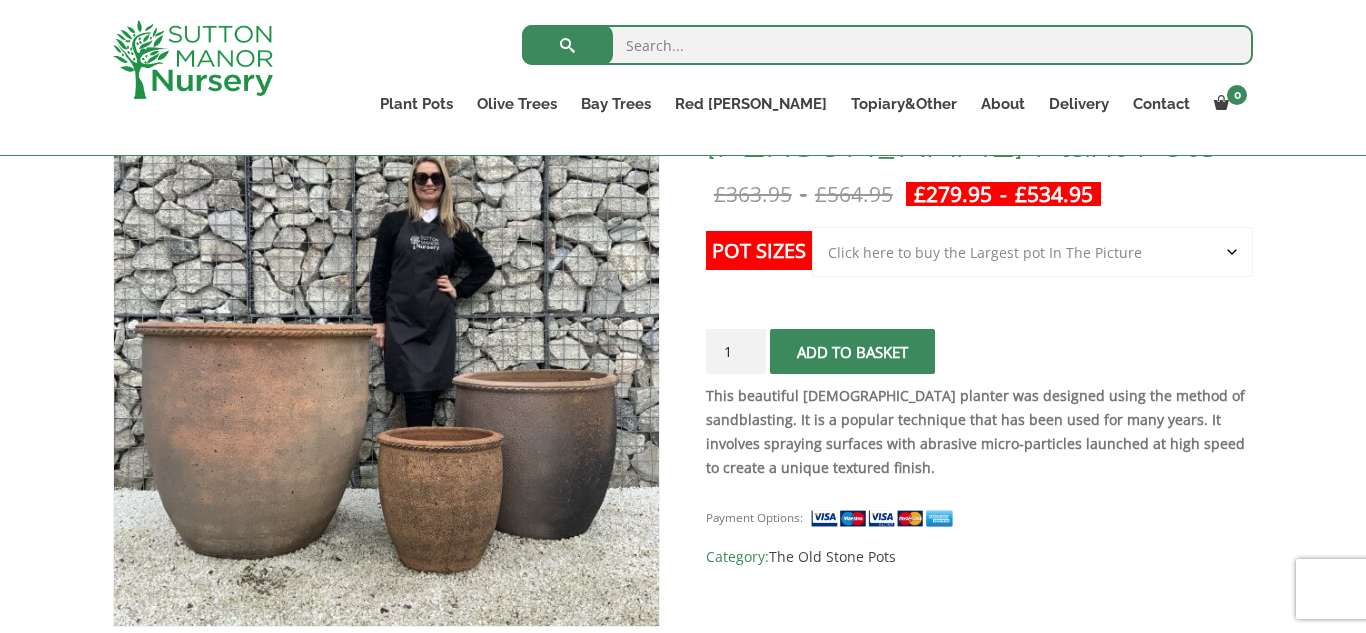 click on "Choose an option Click here to buy the 3rd to Largest Pot In The Picture Click here to buy the Largest pot In The Picture" 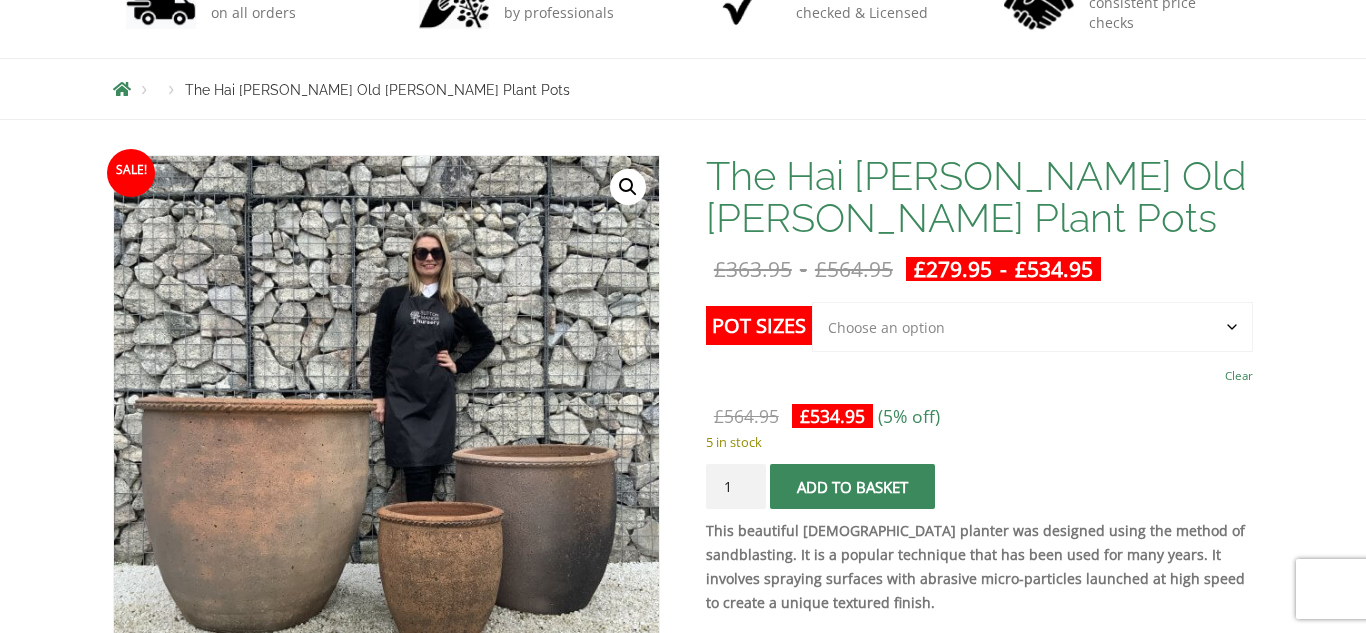 scroll, scrollTop: 0, scrollLeft: 0, axis: both 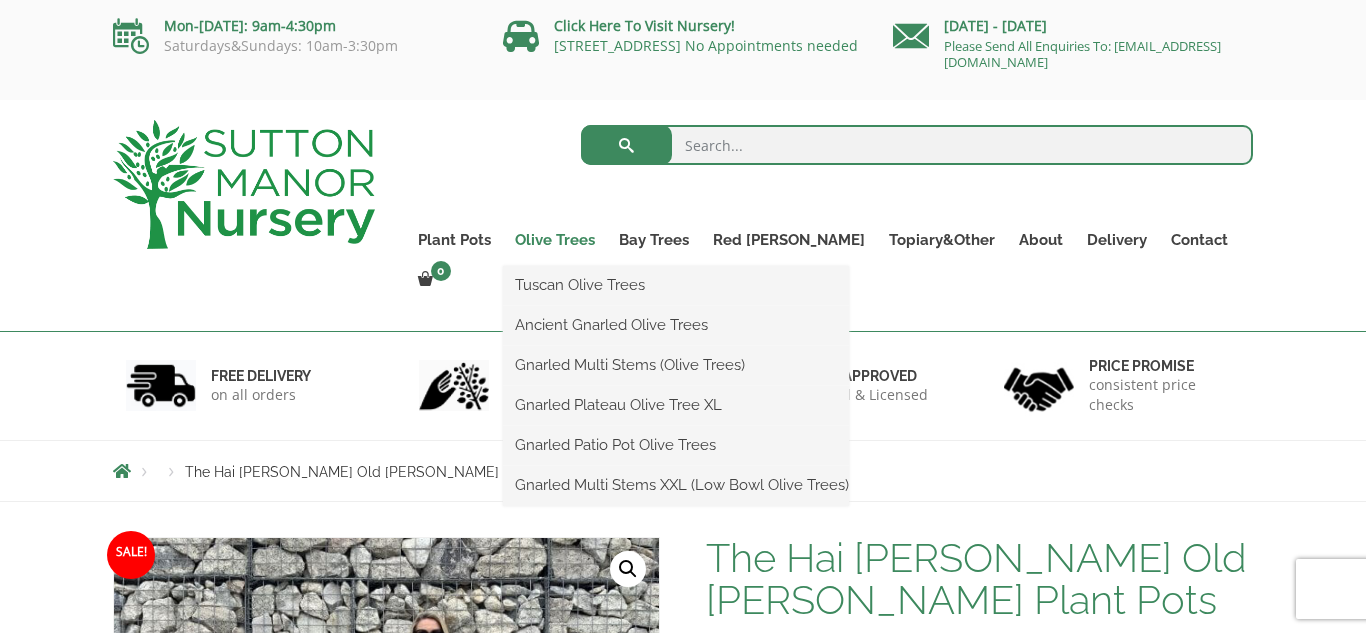 click on "Olive Trees" at bounding box center (555, 240) 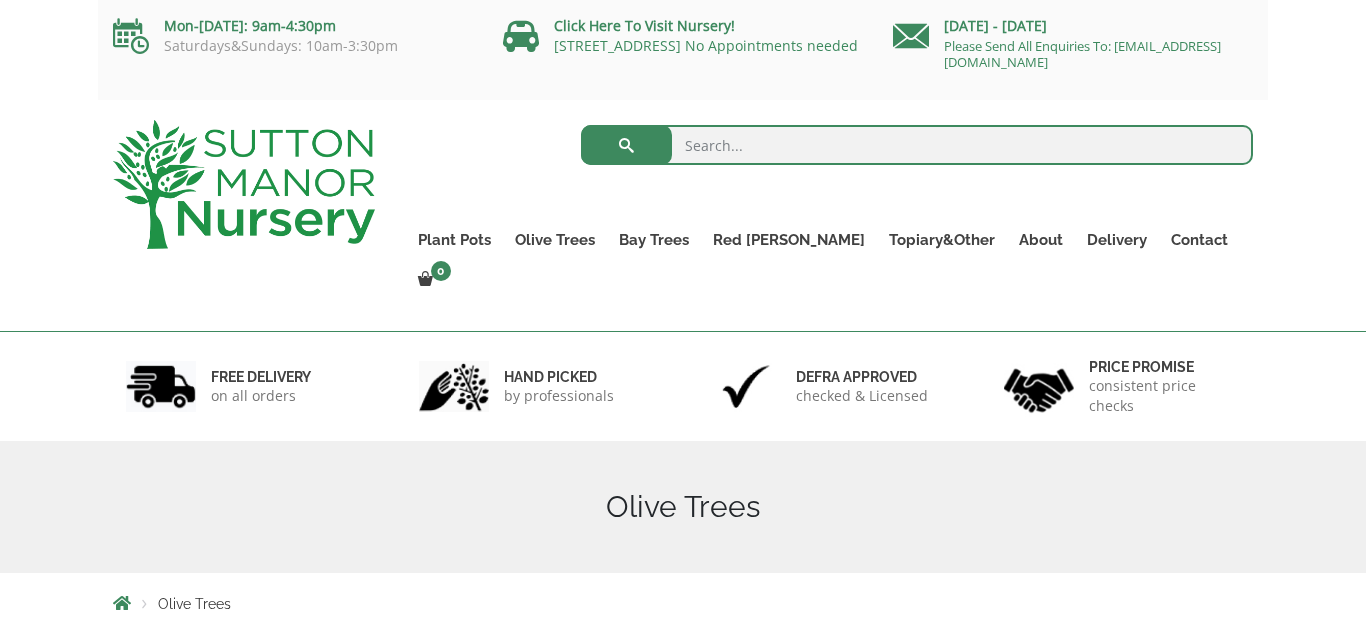 scroll, scrollTop: 0, scrollLeft: 0, axis: both 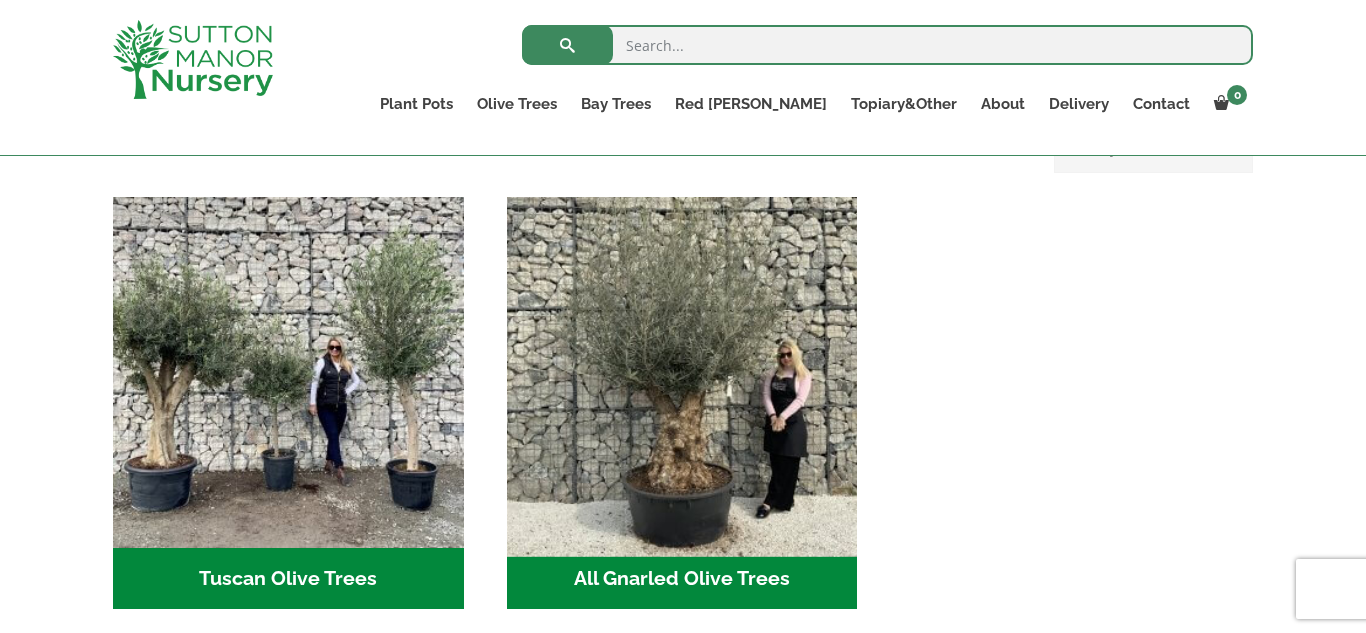 click at bounding box center [682, 372] 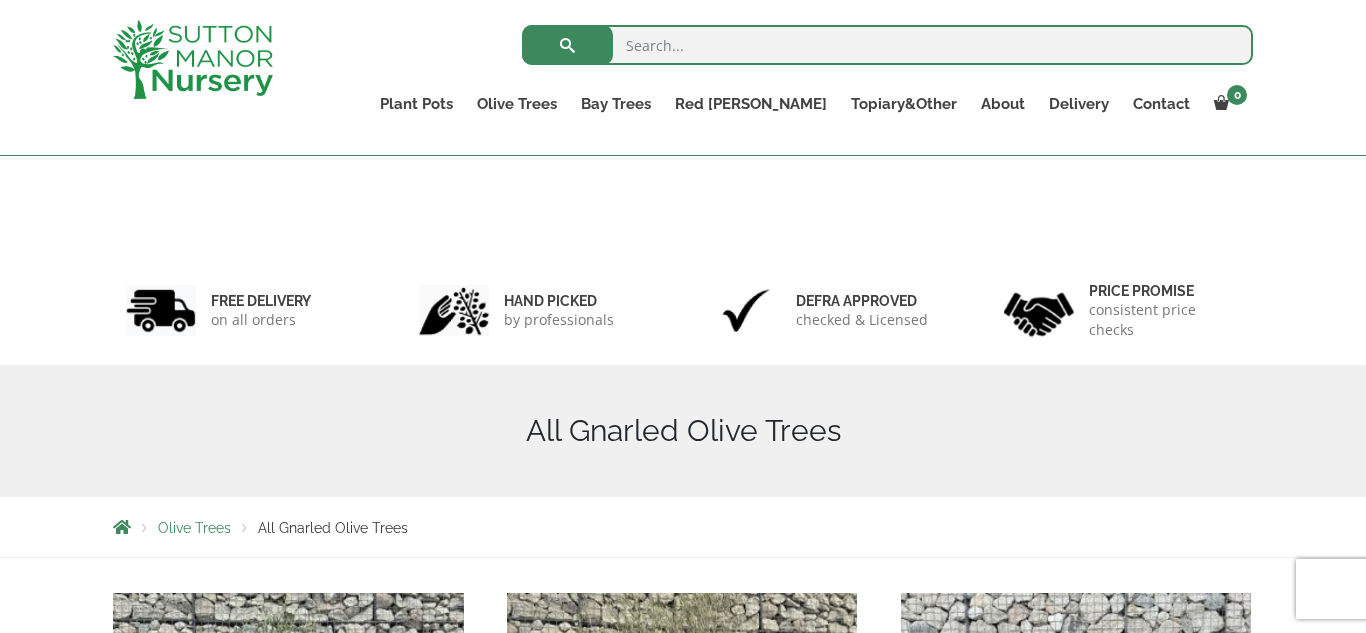 scroll, scrollTop: 297, scrollLeft: 0, axis: vertical 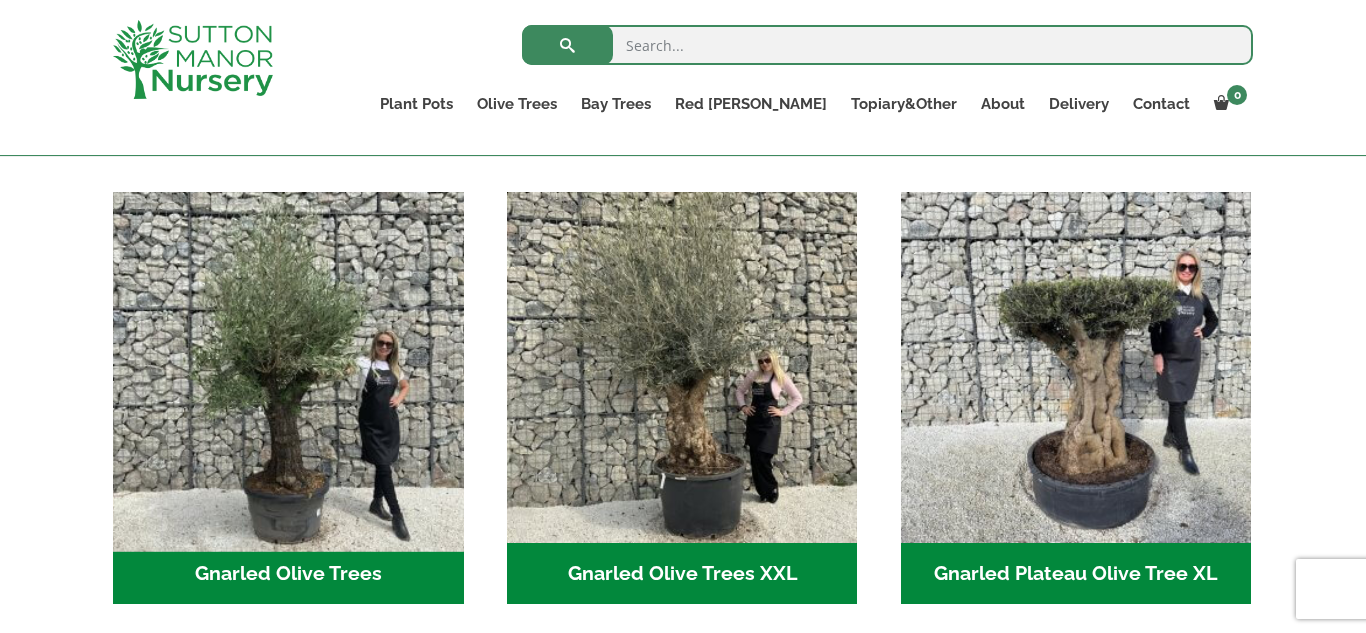 click at bounding box center (288, 367) 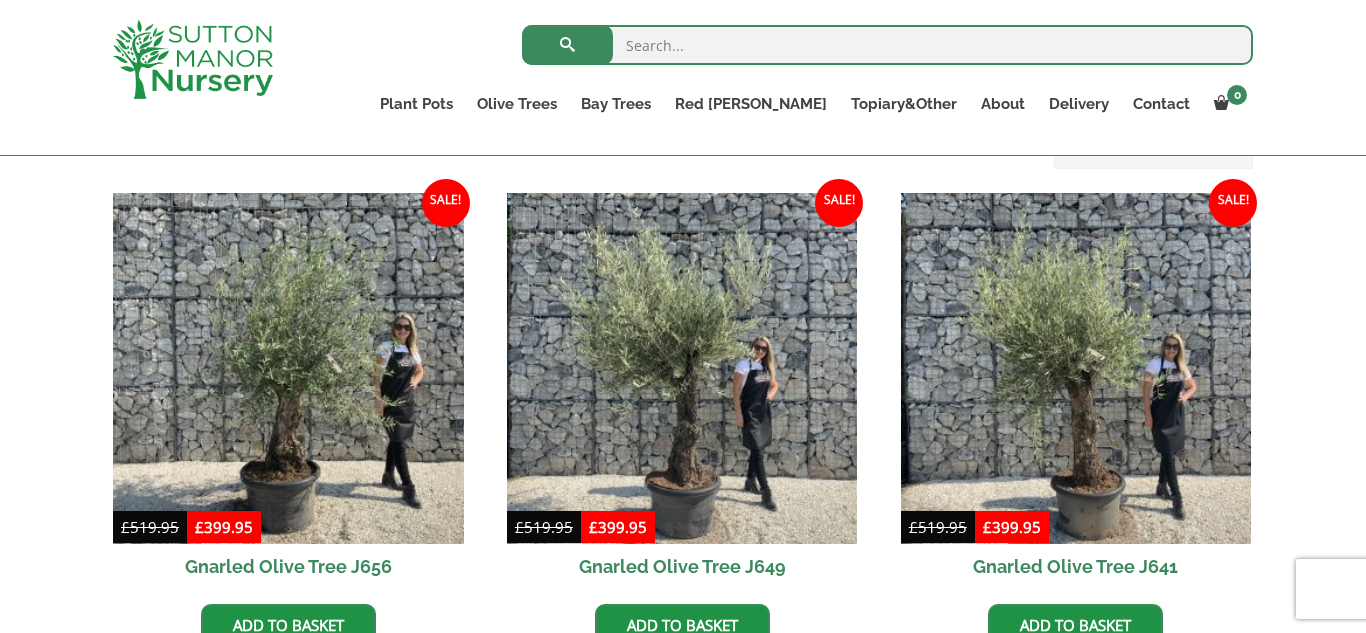 scroll, scrollTop: 468, scrollLeft: 0, axis: vertical 